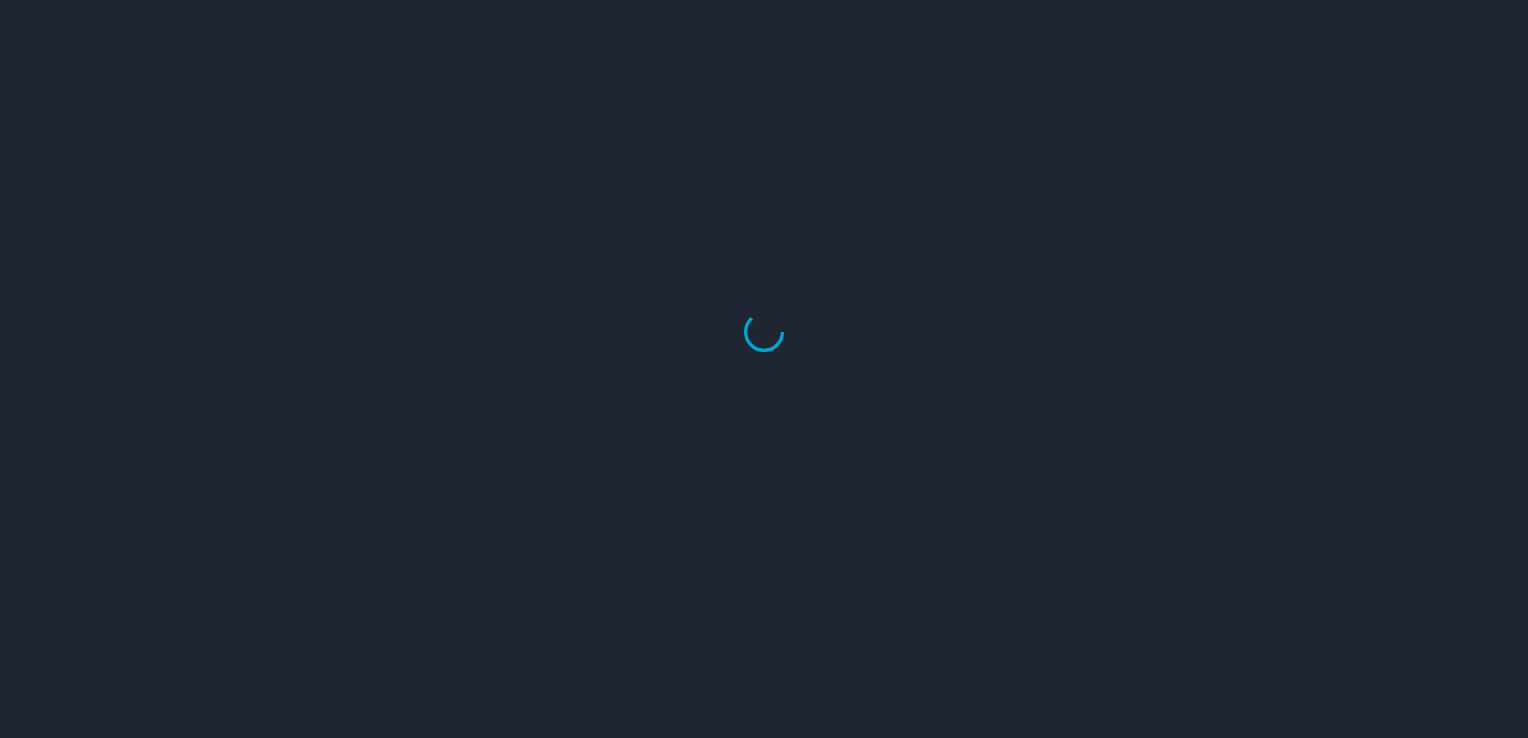scroll, scrollTop: 0, scrollLeft: 0, axis: both 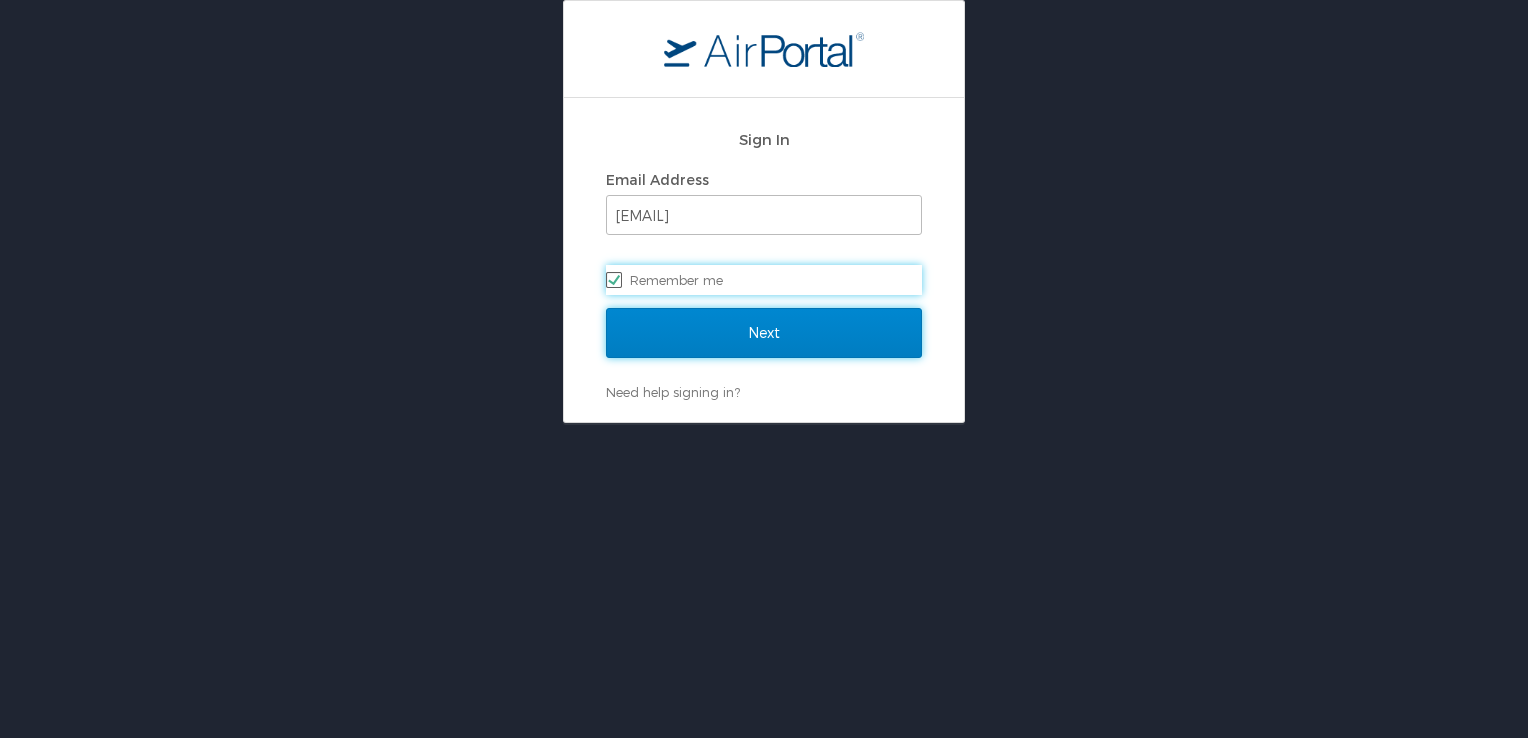 click on "Next" at bounding box center [764, 333] 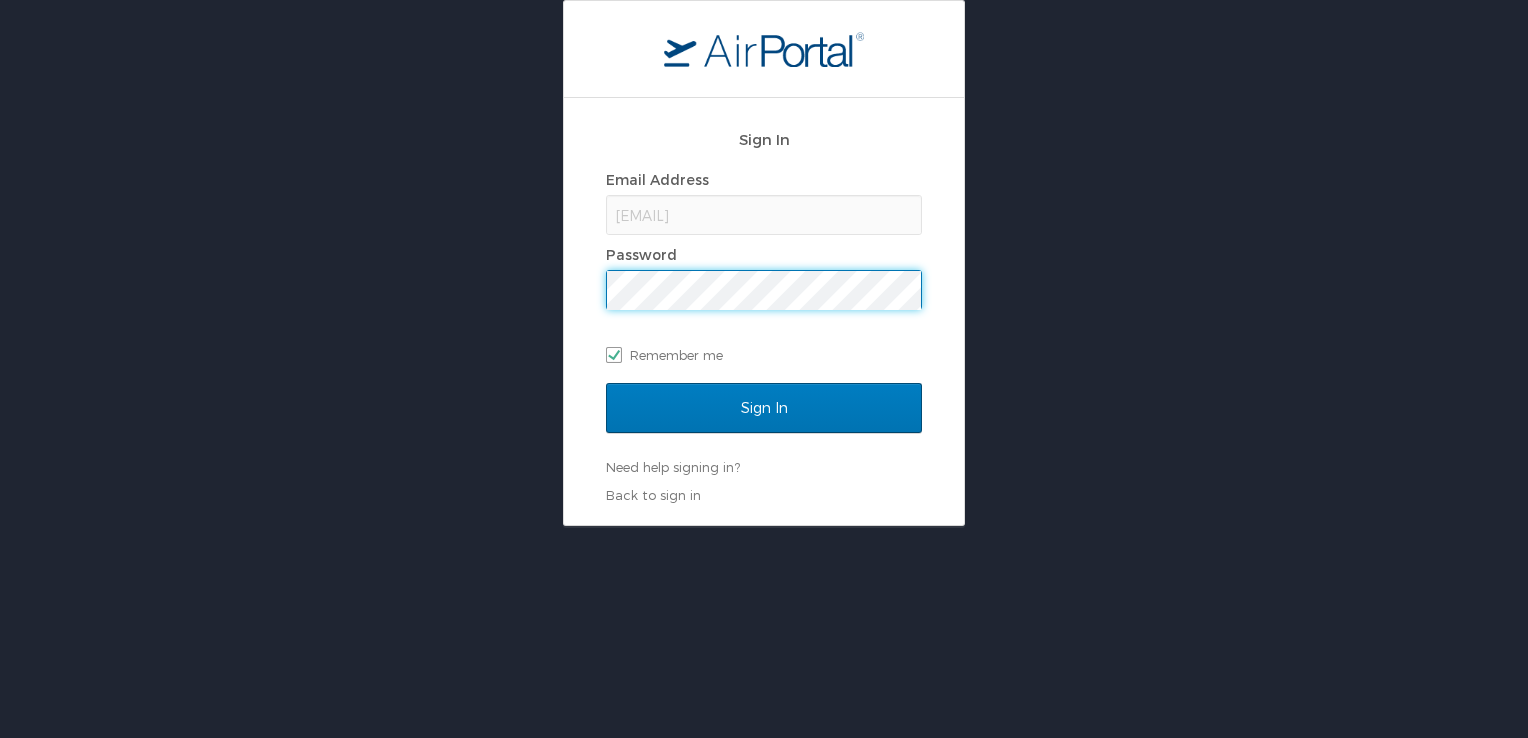 scroll, scrollTop: 0, scrollLeft: 0, axis: both 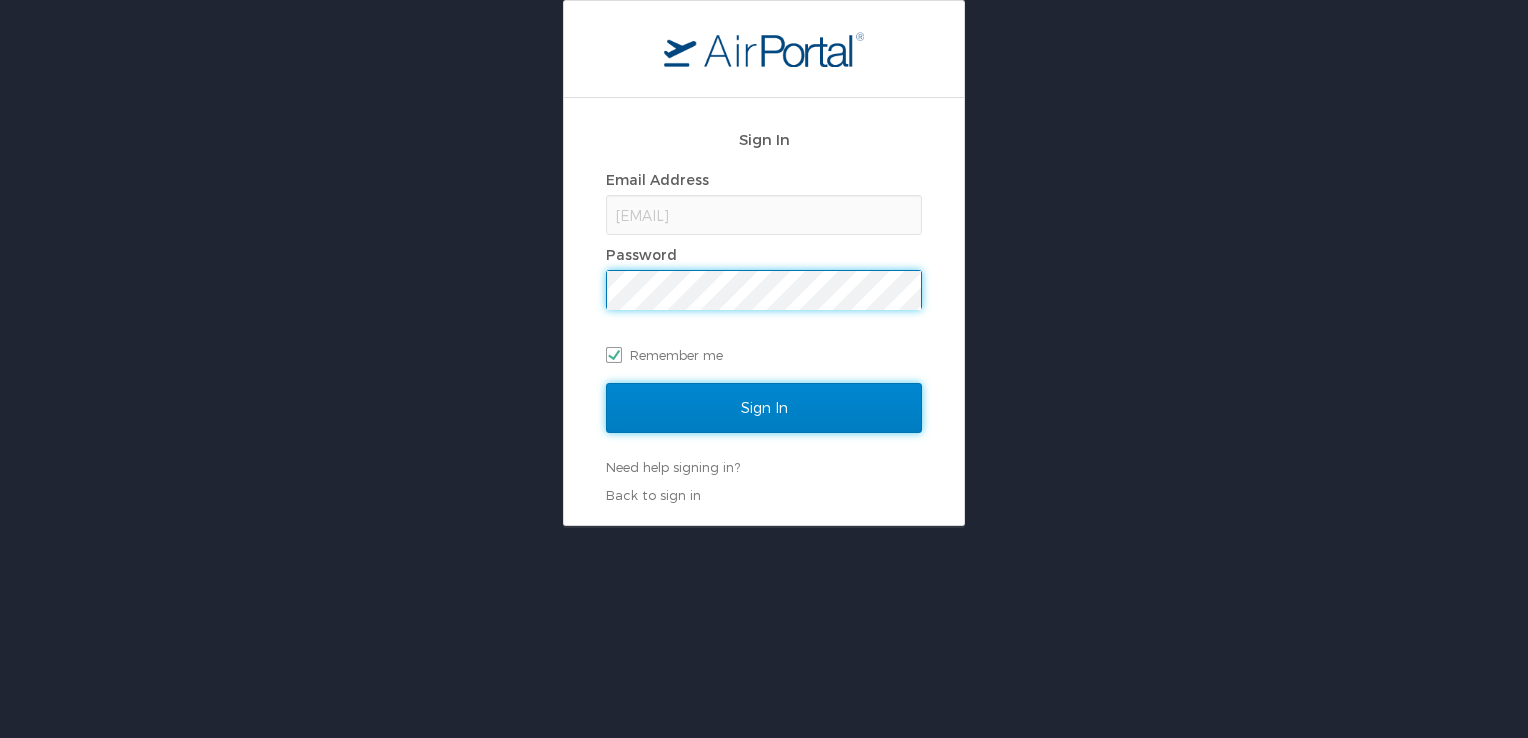 click on "Sign In" at bounding box center (764, 408) 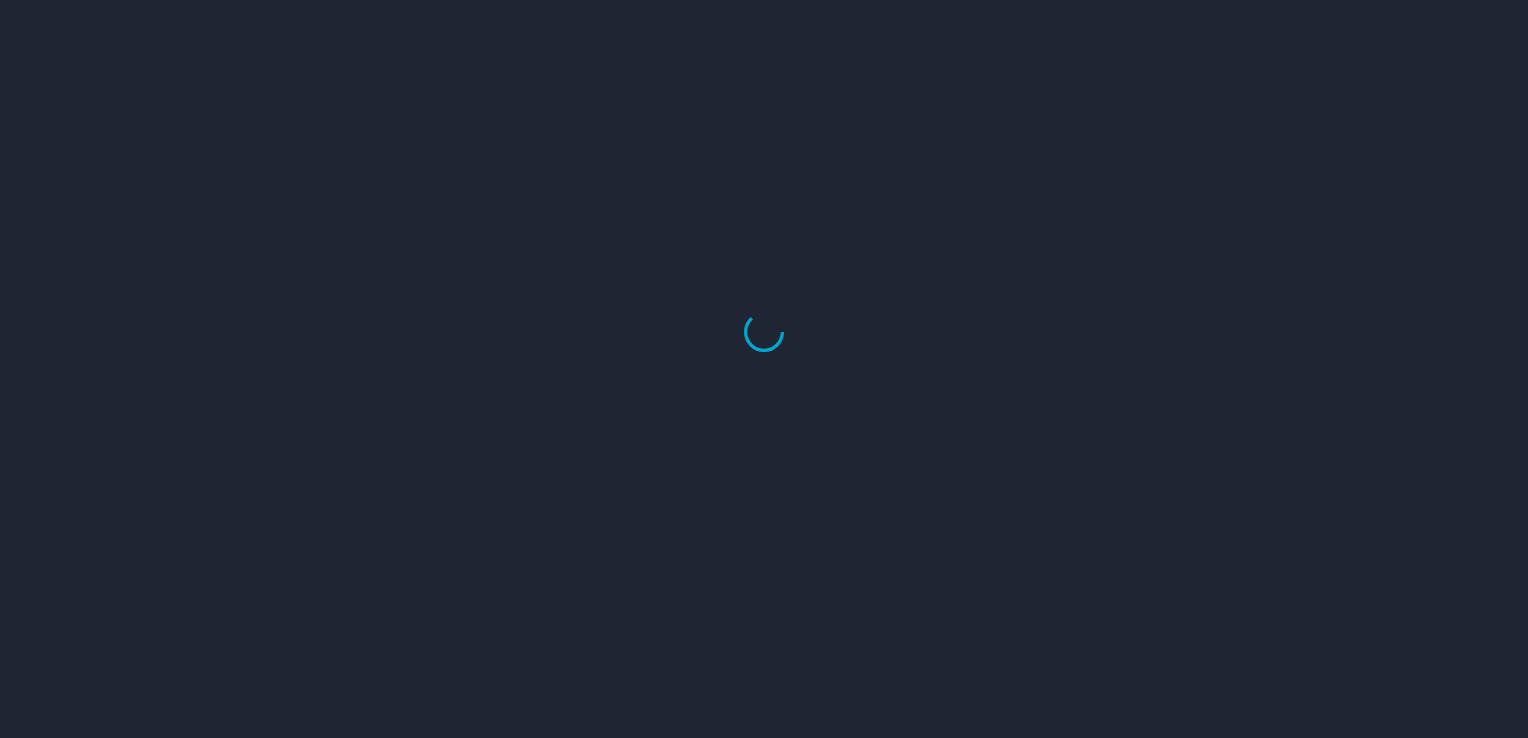 scroll, scrollTop: 0, scrollLeft: 0, axis: both 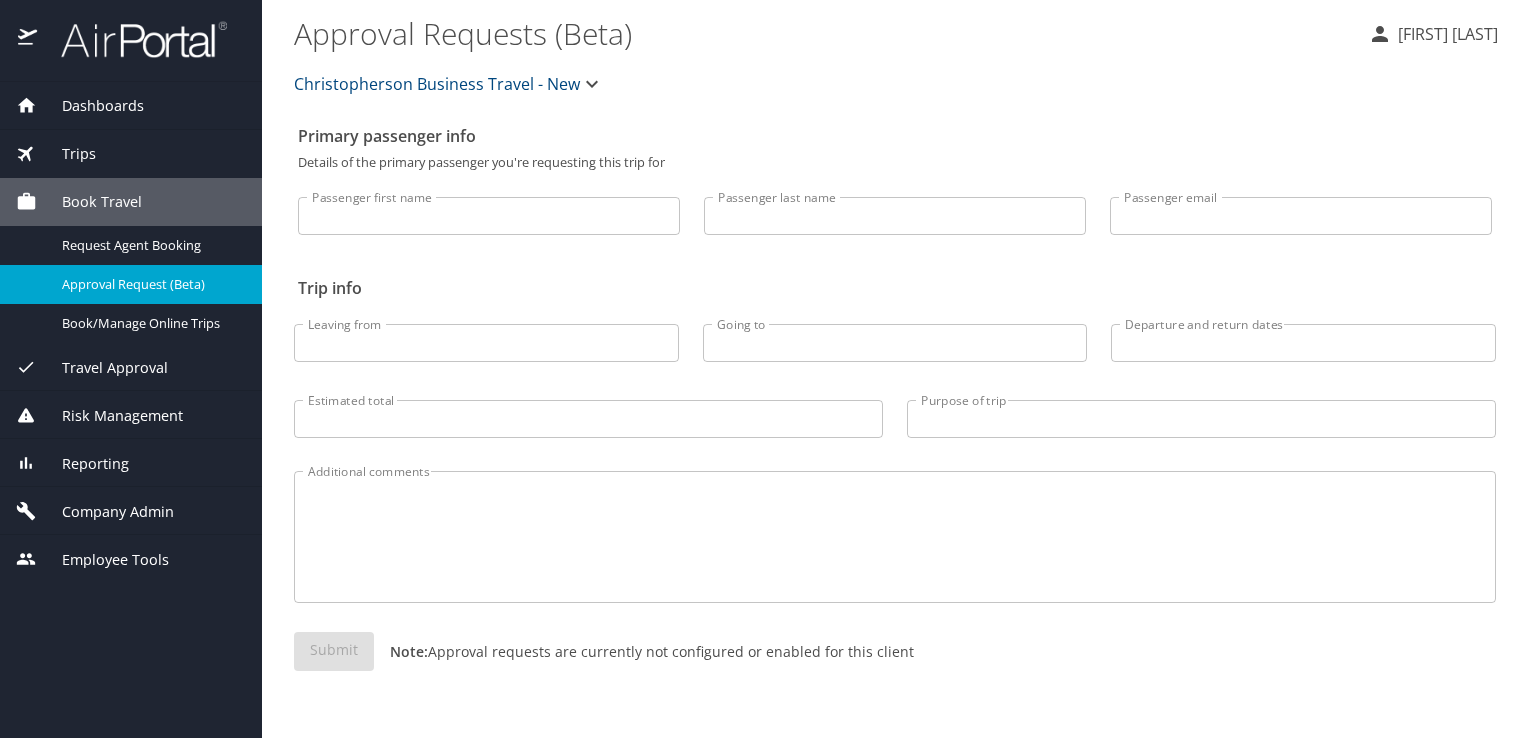 click on "Trips" at bounding box center (131, 154) 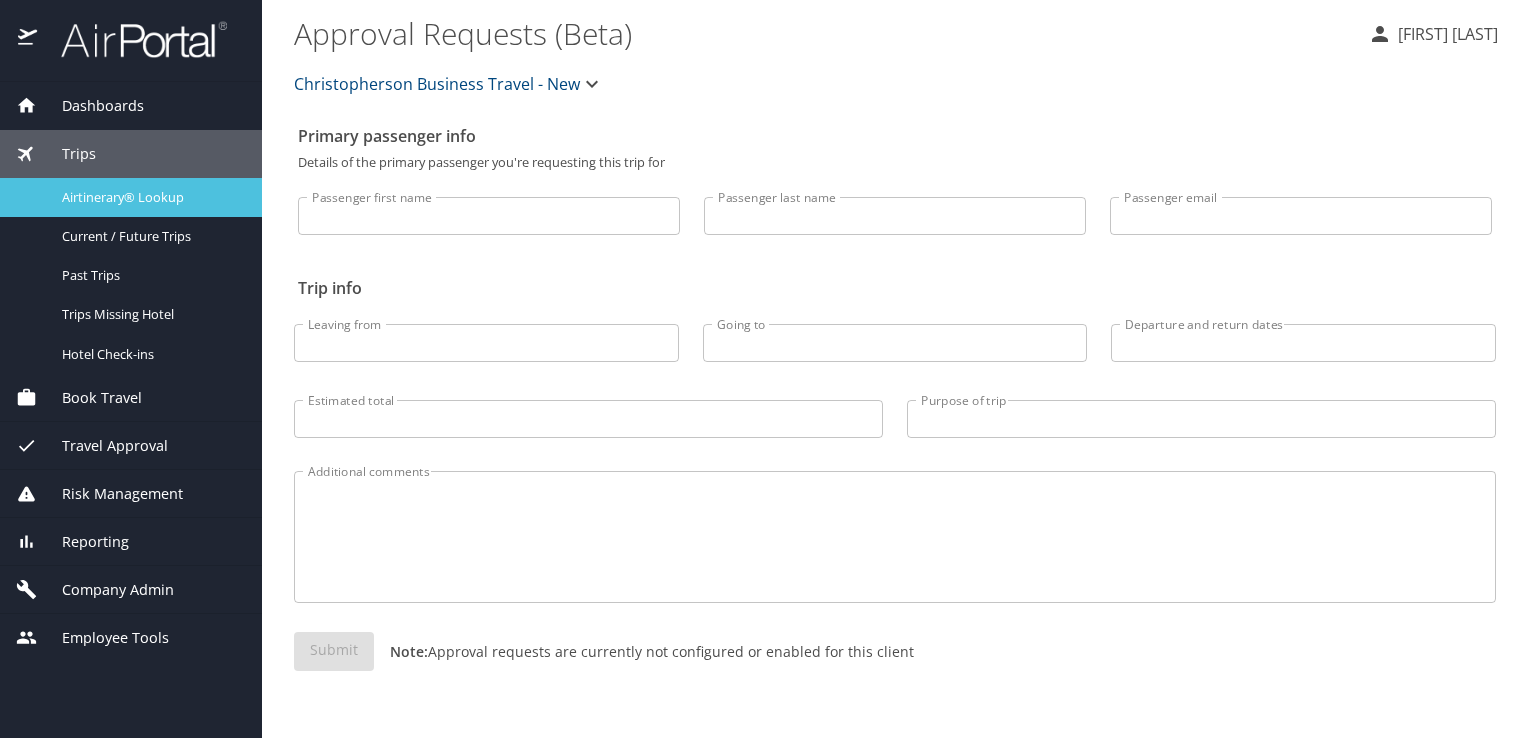 click on "Airtinerary® Lookup" at bounding box center [150, 197] 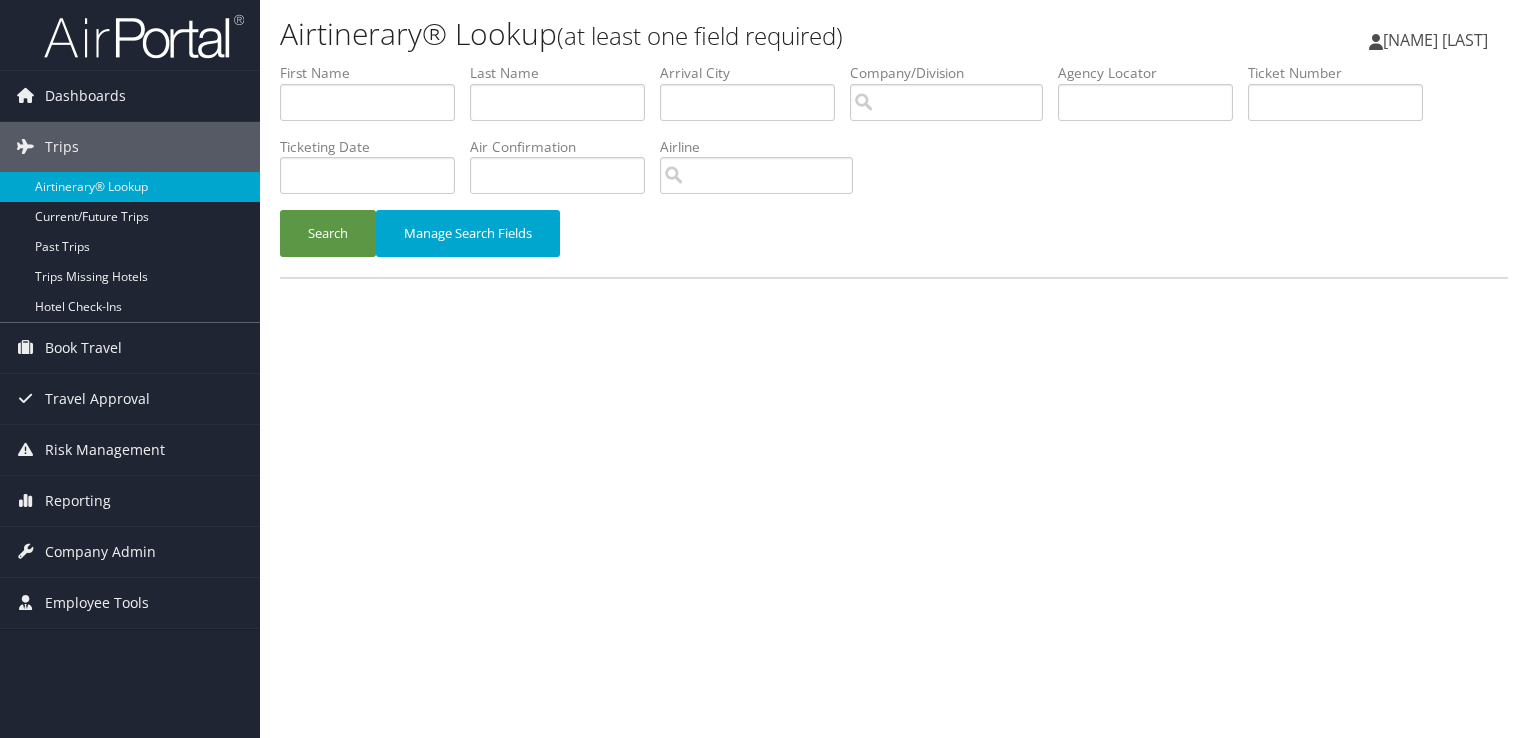 scroll, scrollTop: 0, scrollLeft: 0, axis: both 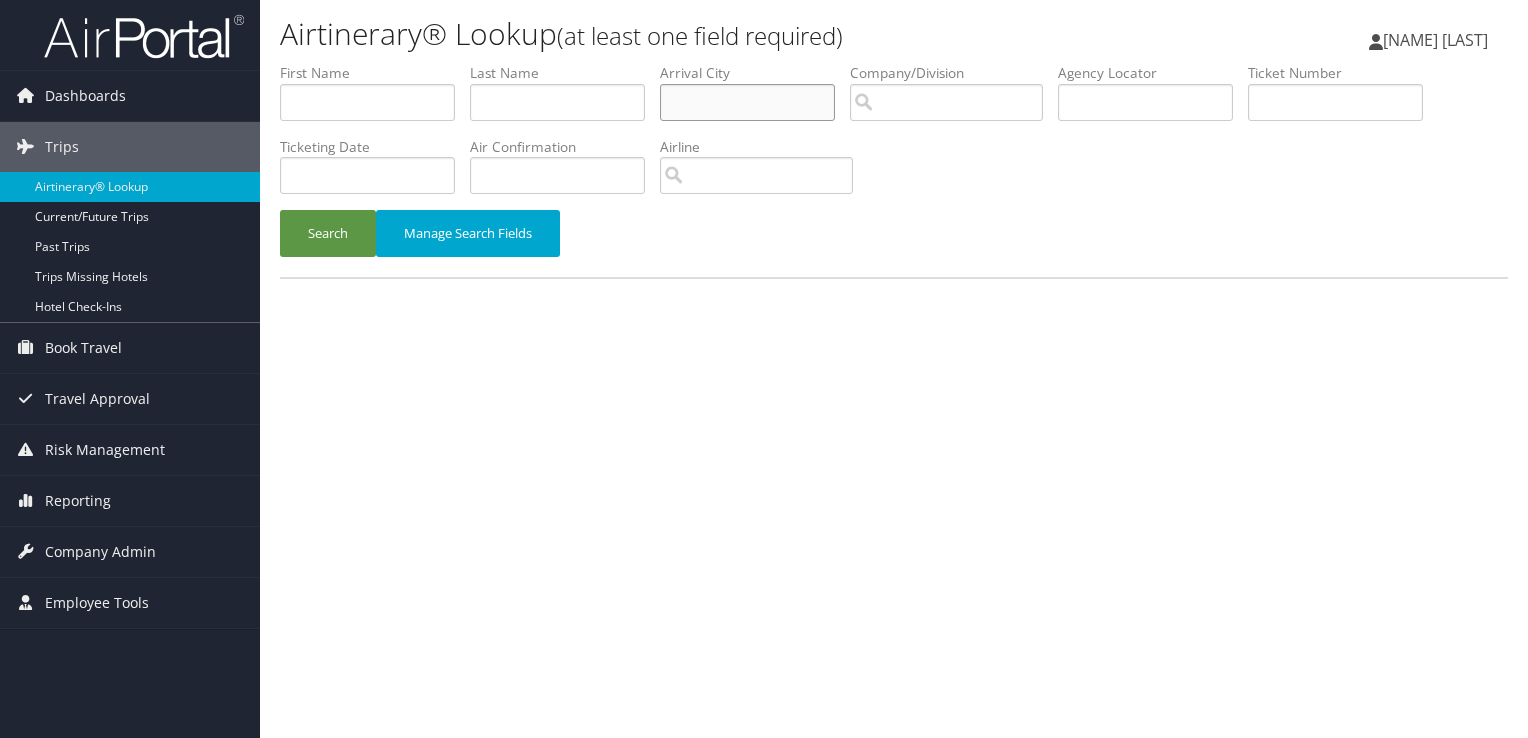 click at bounding box center [747, 102] 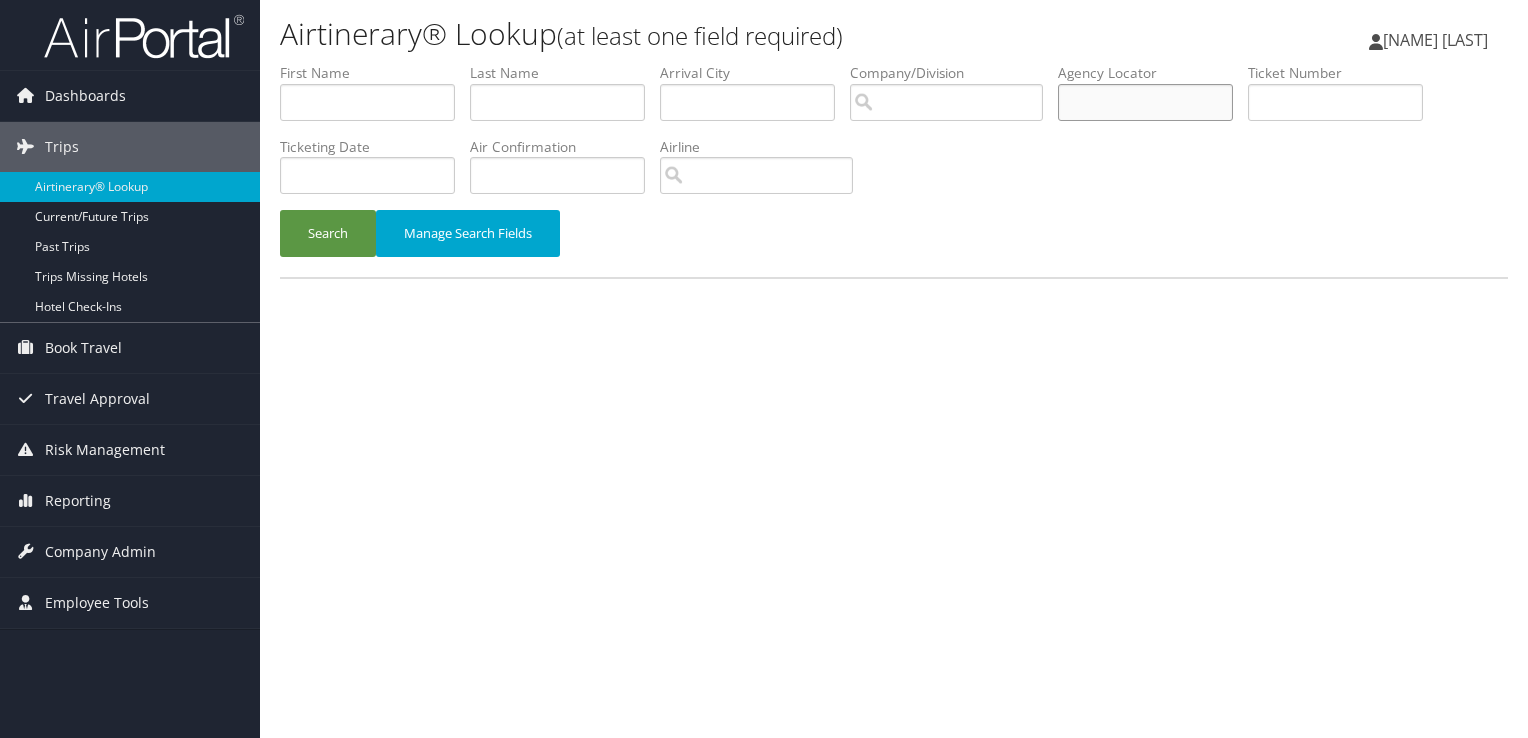 click at bounding box center (1145, 102) 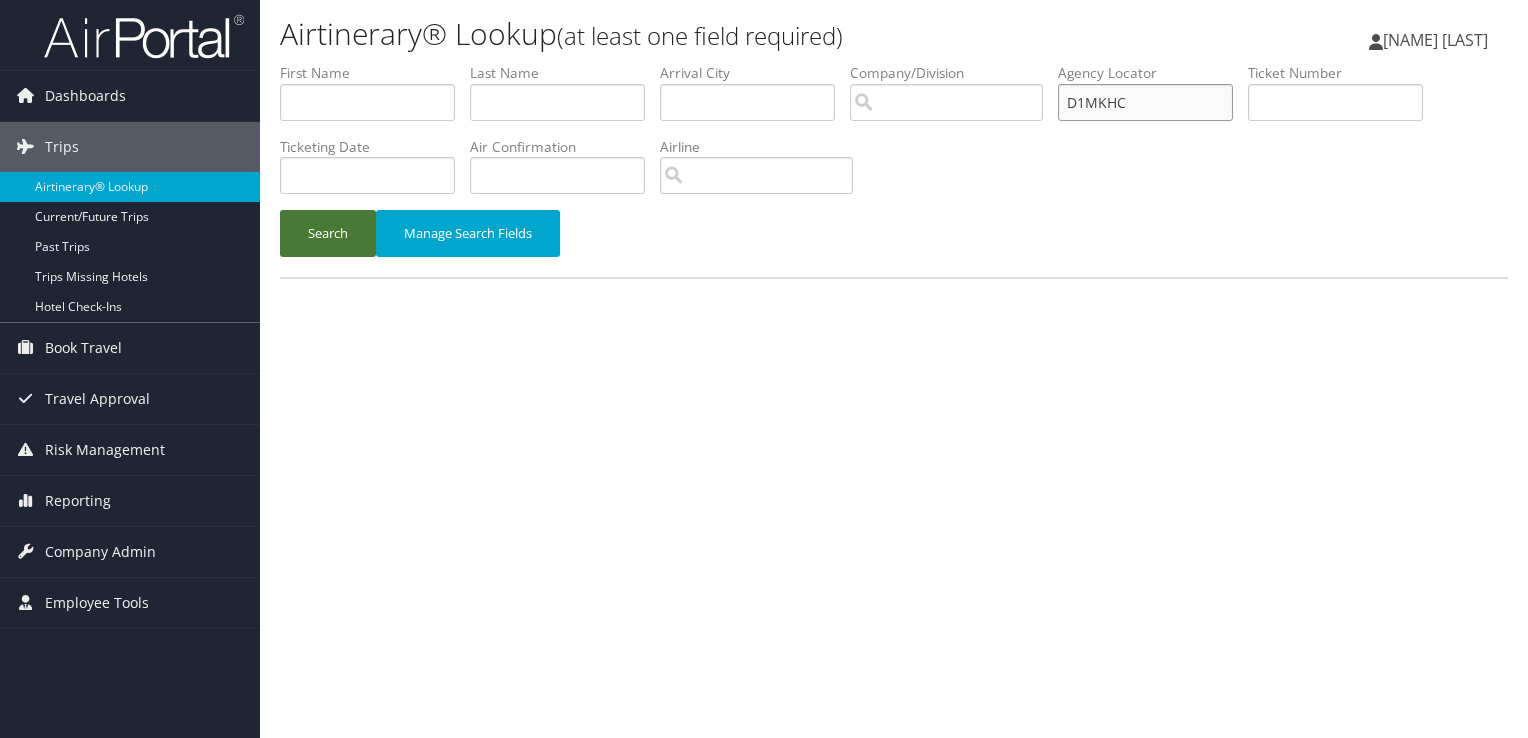 type on "D1MKHC" 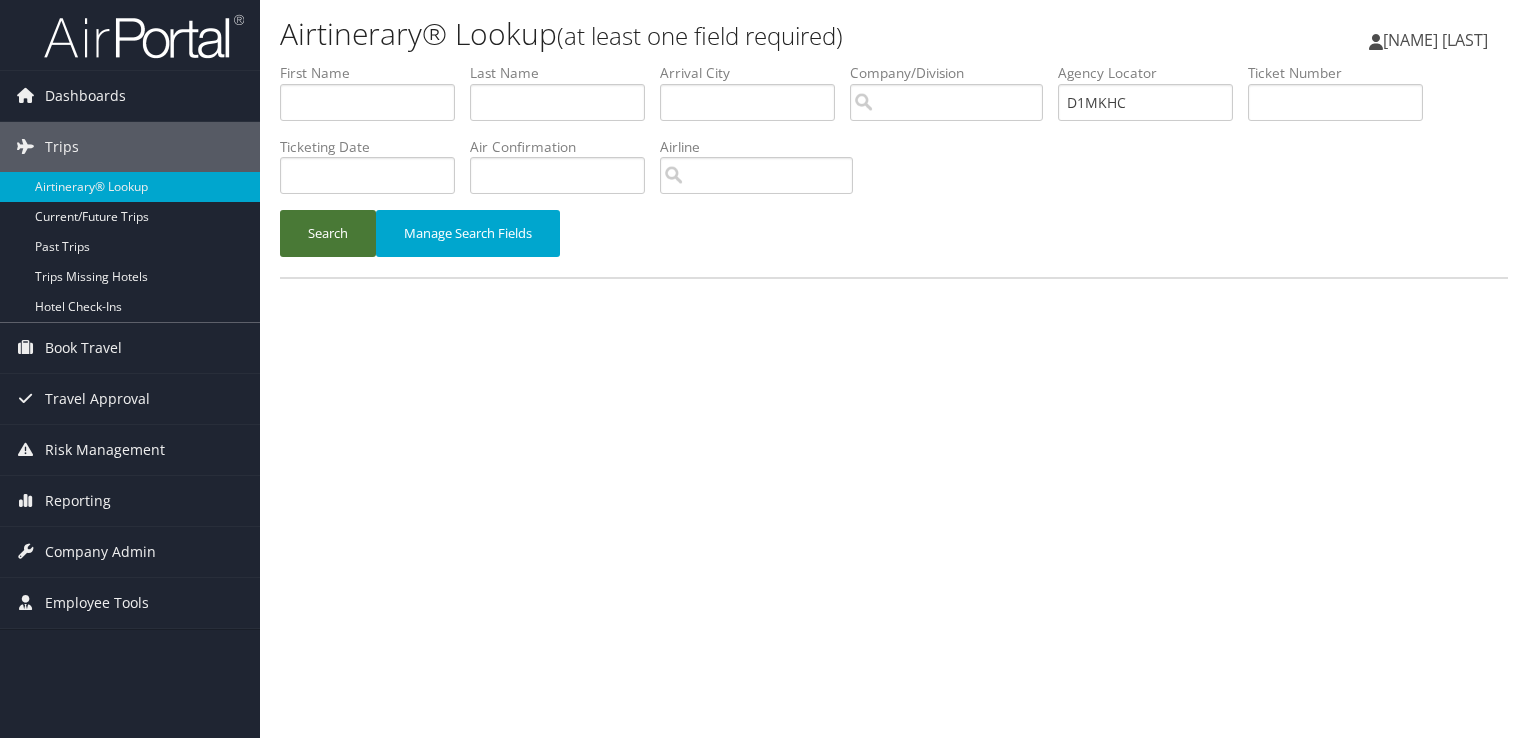 click on "Search" at bounding box center [328, 233] 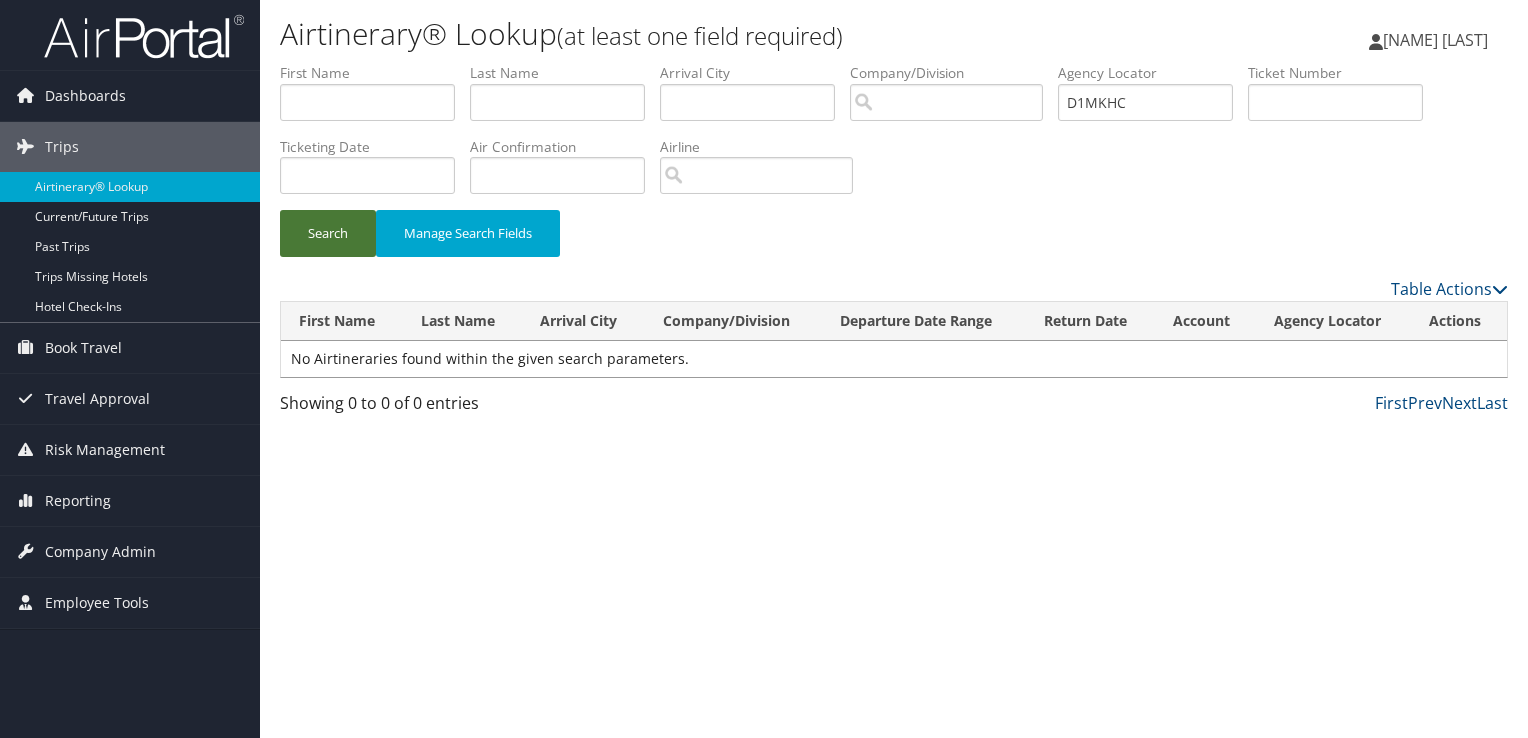 click on "Search" at bounding box center [328, 233] 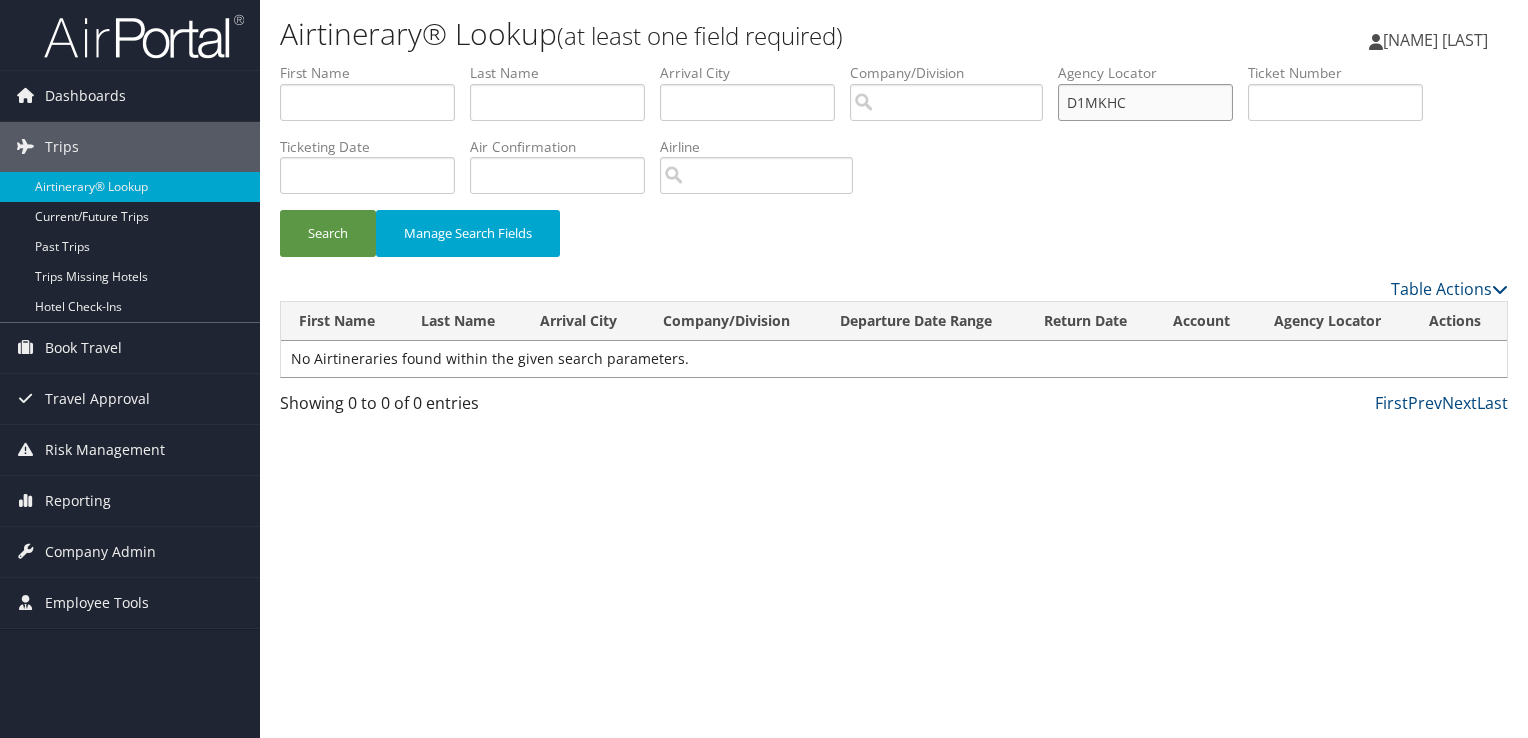 drag, startPoint x: 1147, startPoint y: 89, endPoint x: 787, endPoint y: 119, distance: 361.24783 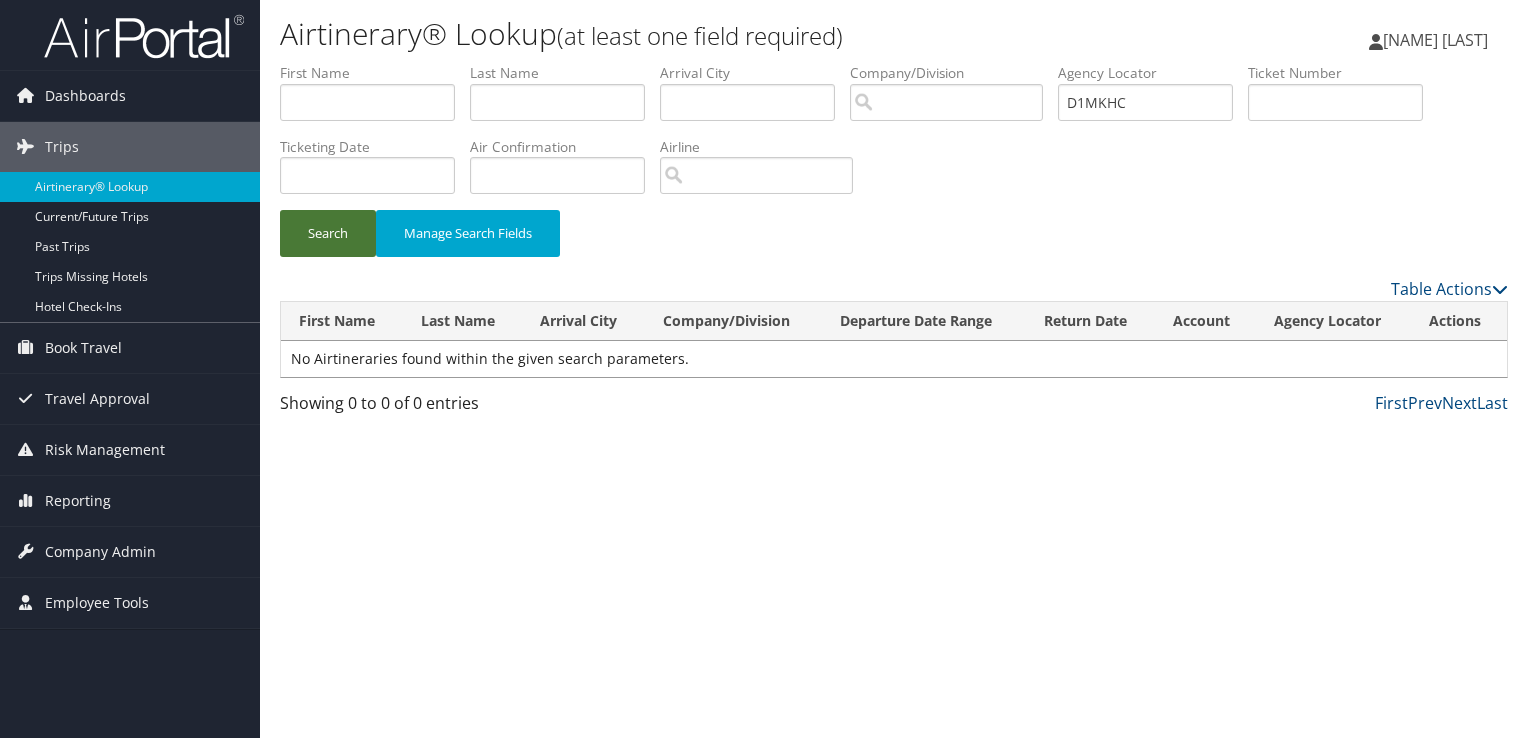 click on "Search" at bounding box center [328, 233] 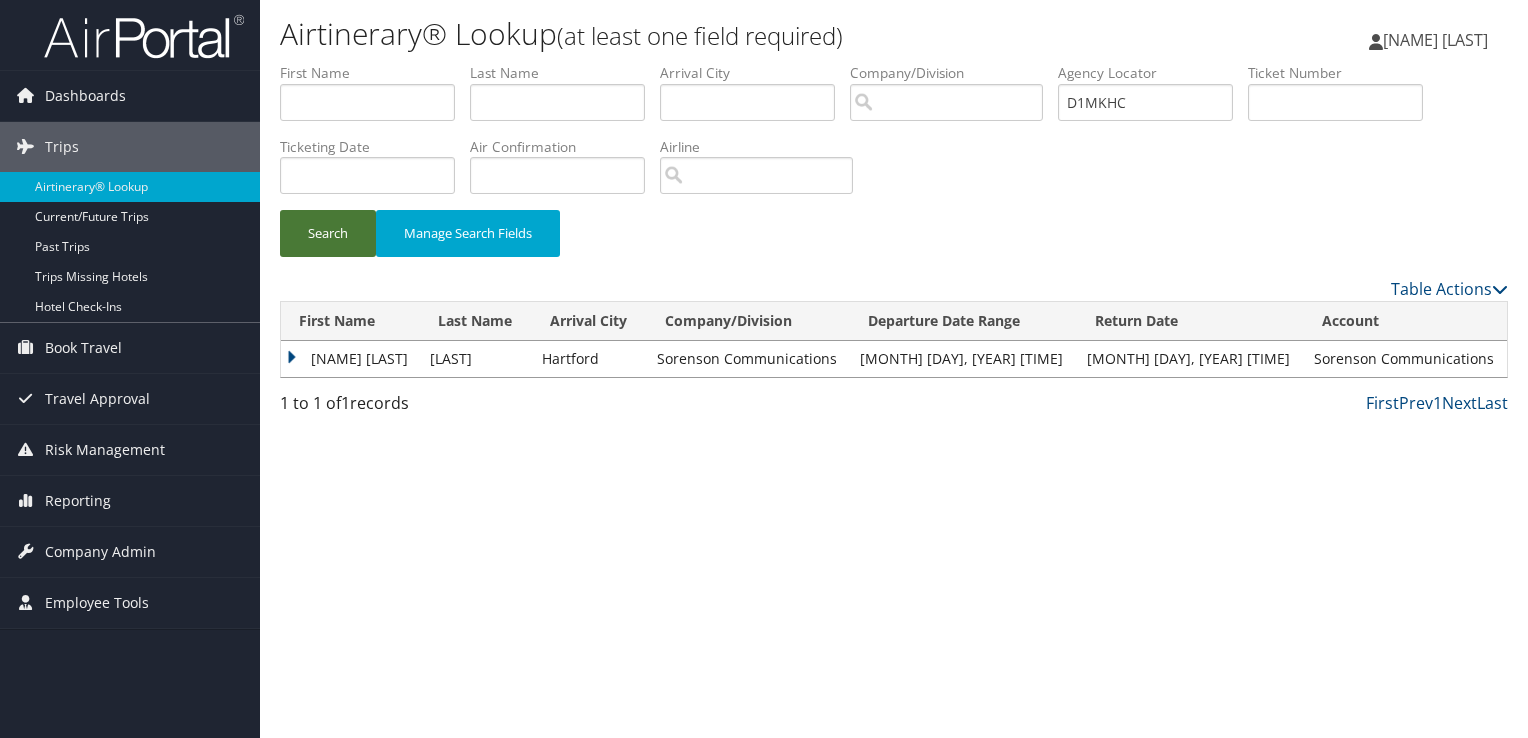 click on "Search" at bounding box center [328, 233] 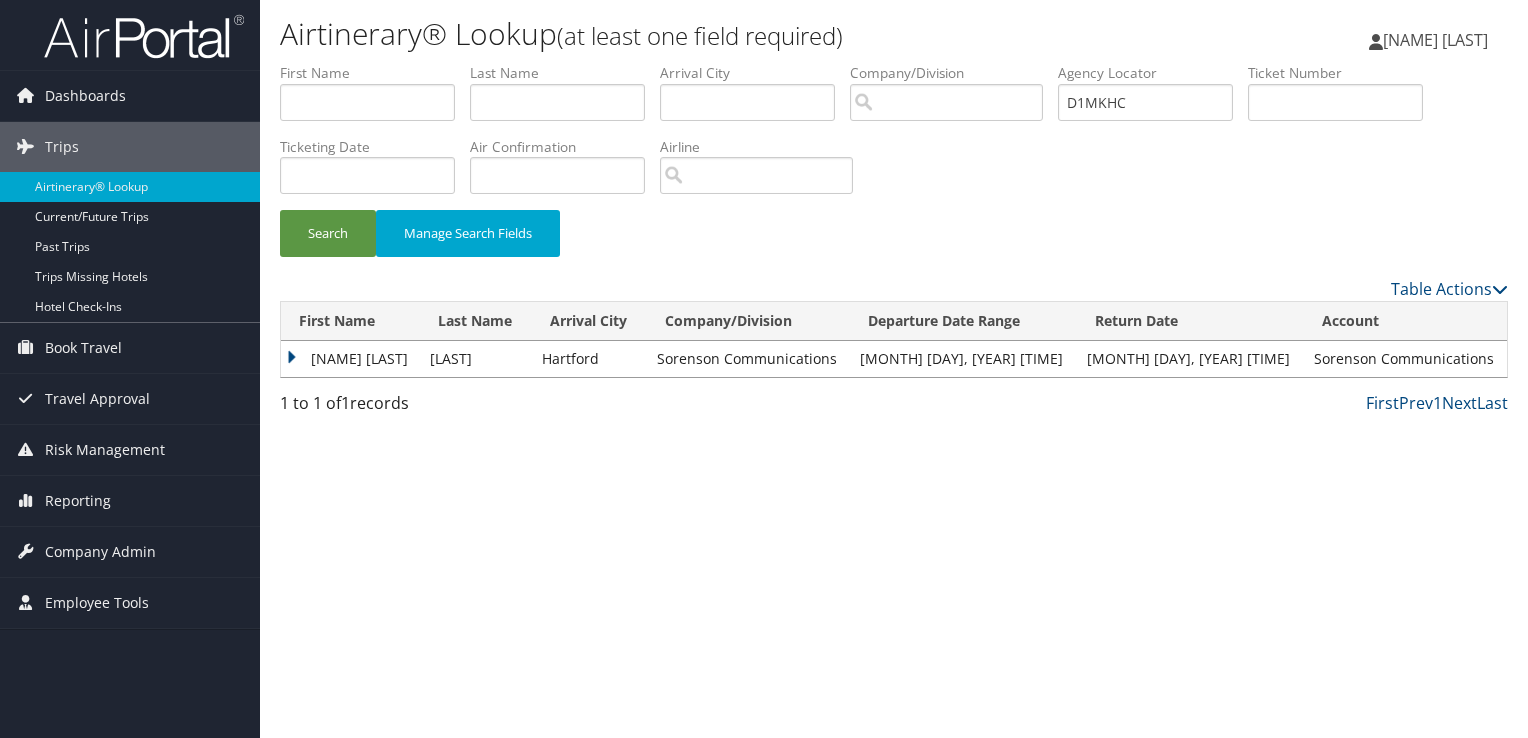 click on "[NAME] [LAST]" at bounding box center (350, 359) 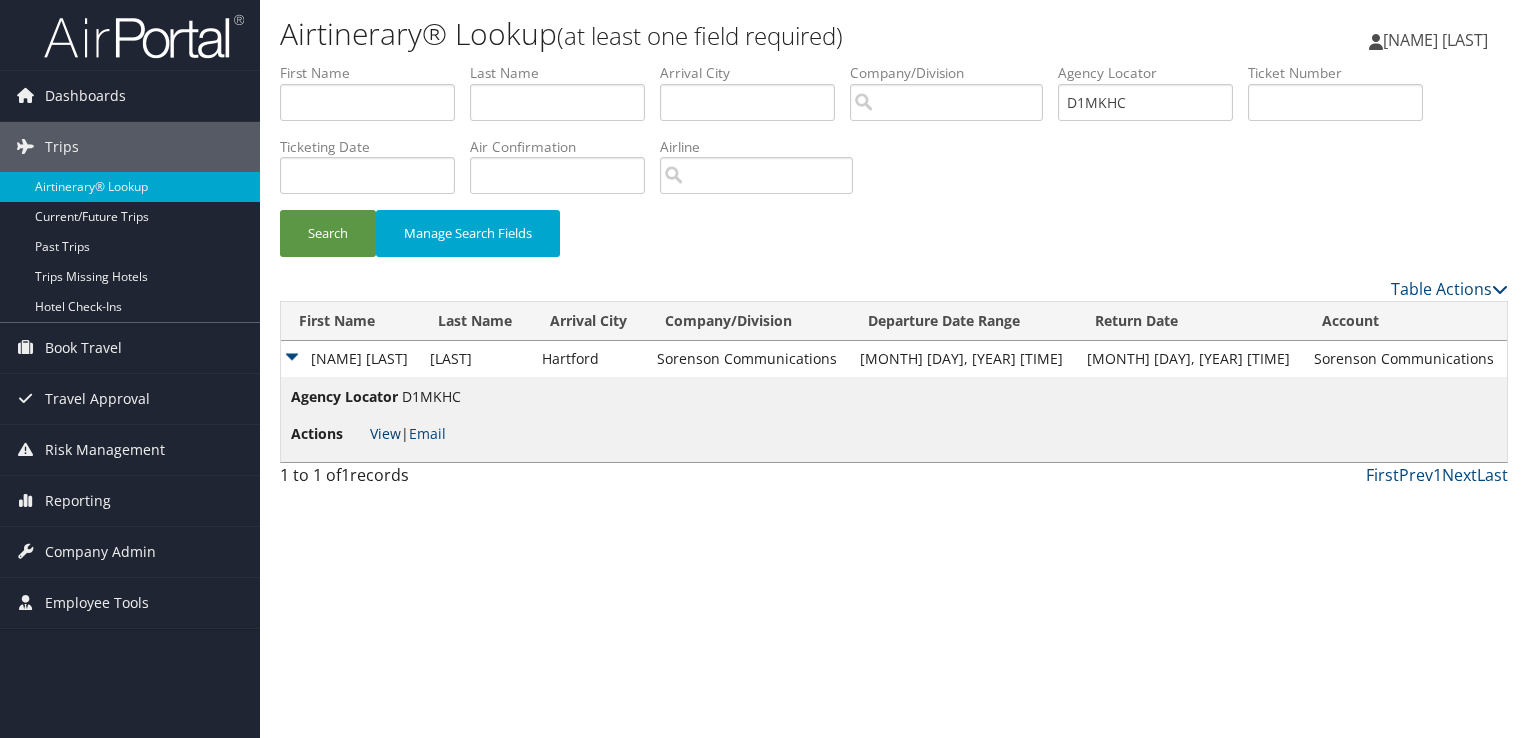 click on "View" at bounding box center [385, 433] 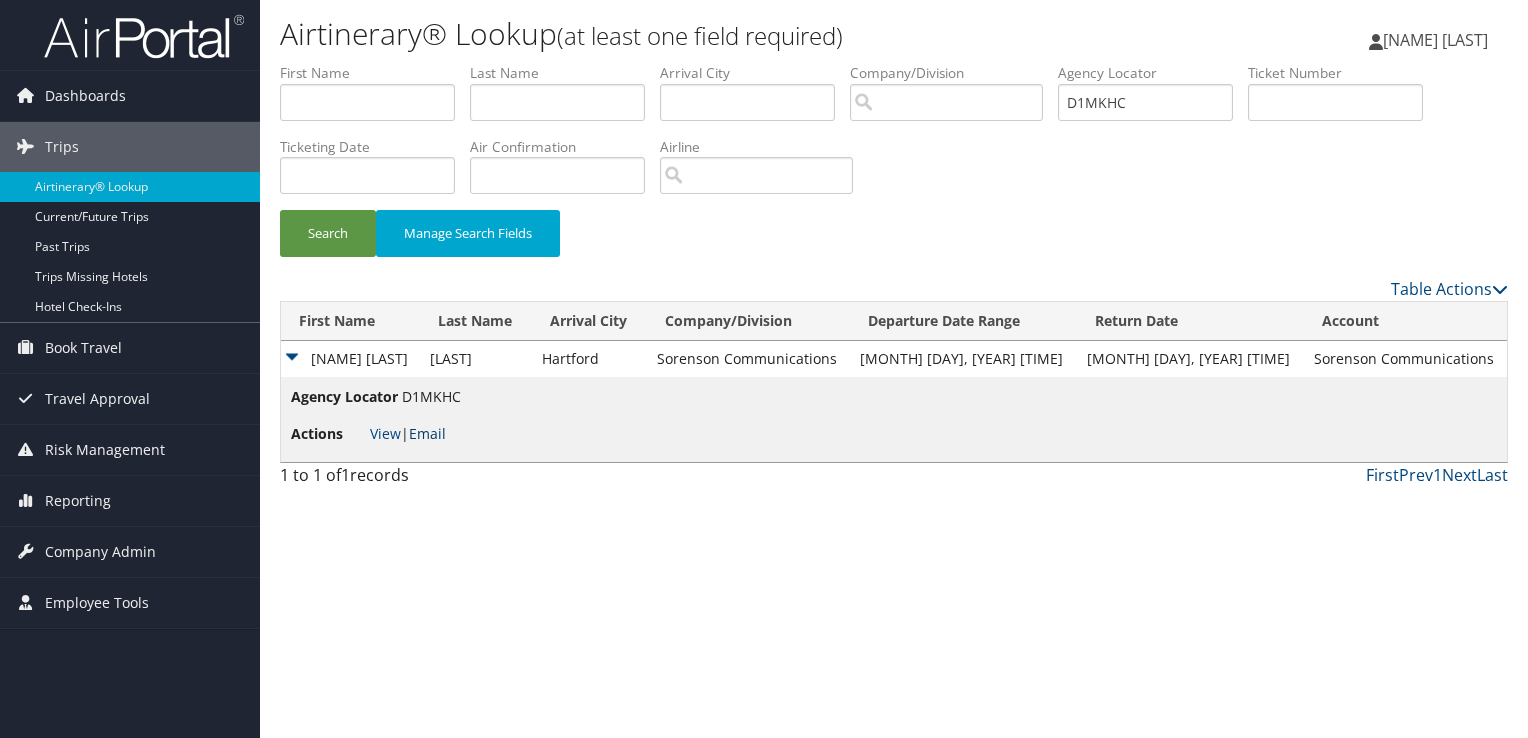 click on "Email" at bounding box center [427, 433] 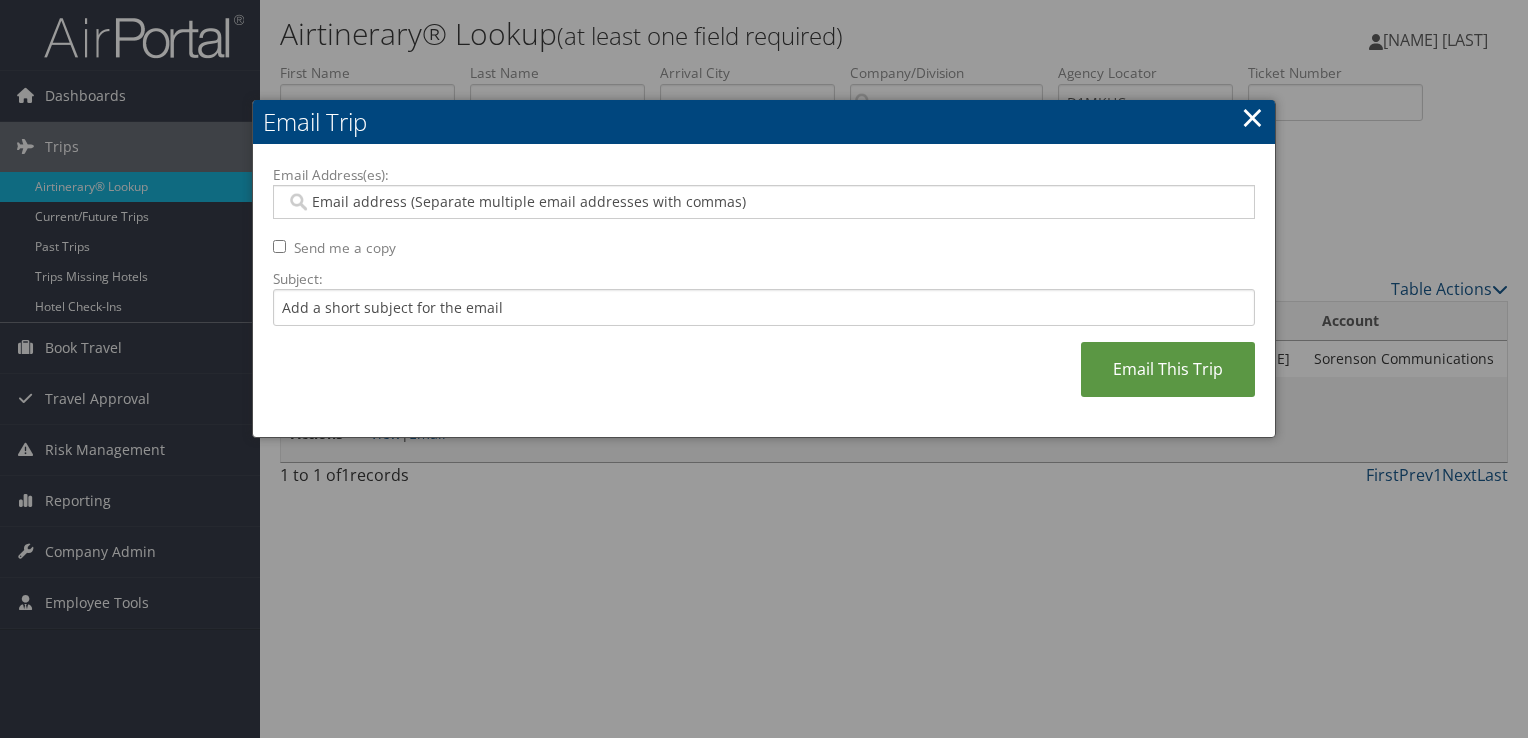 click on "Email Address(es):" at bounding box center [764, 202] 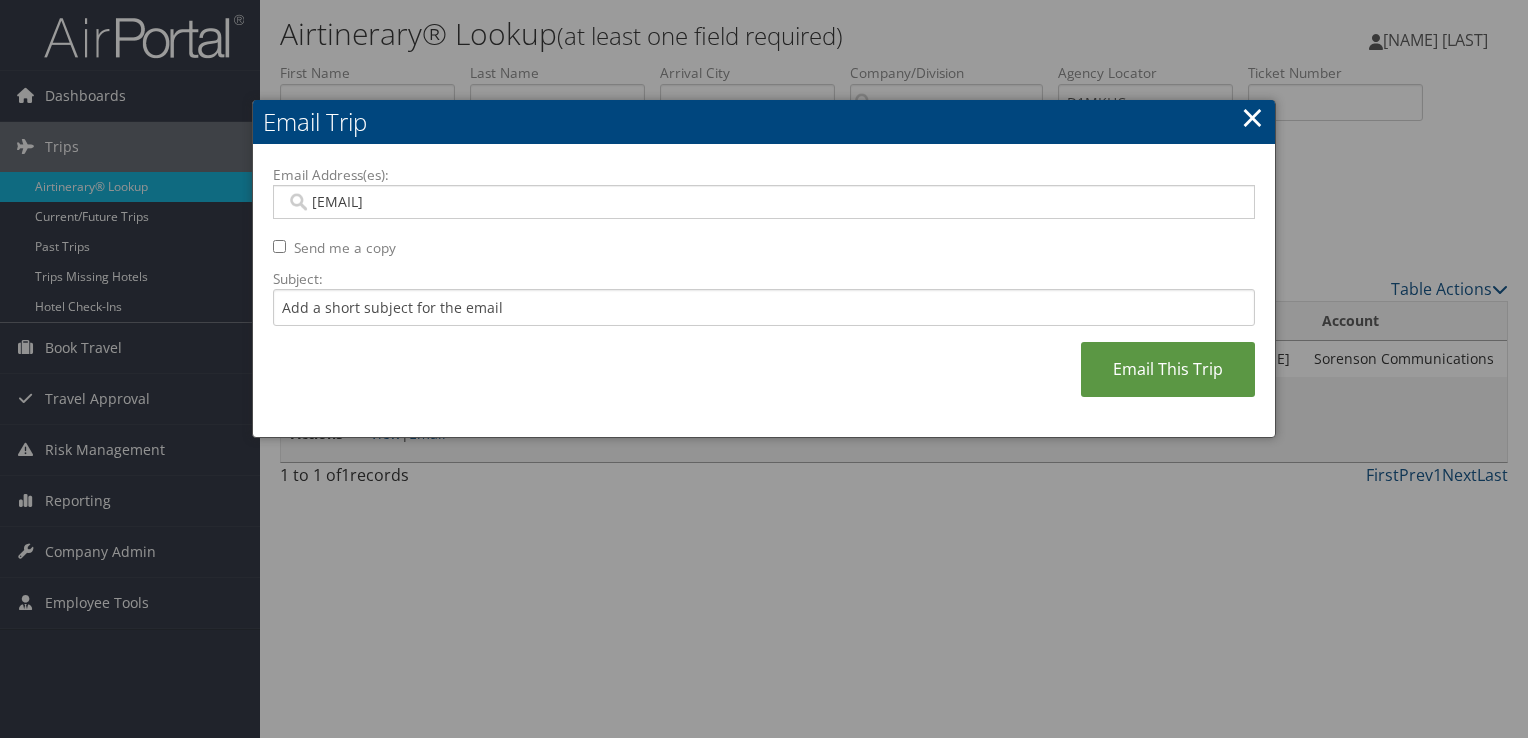 type on "[EMAIL]" 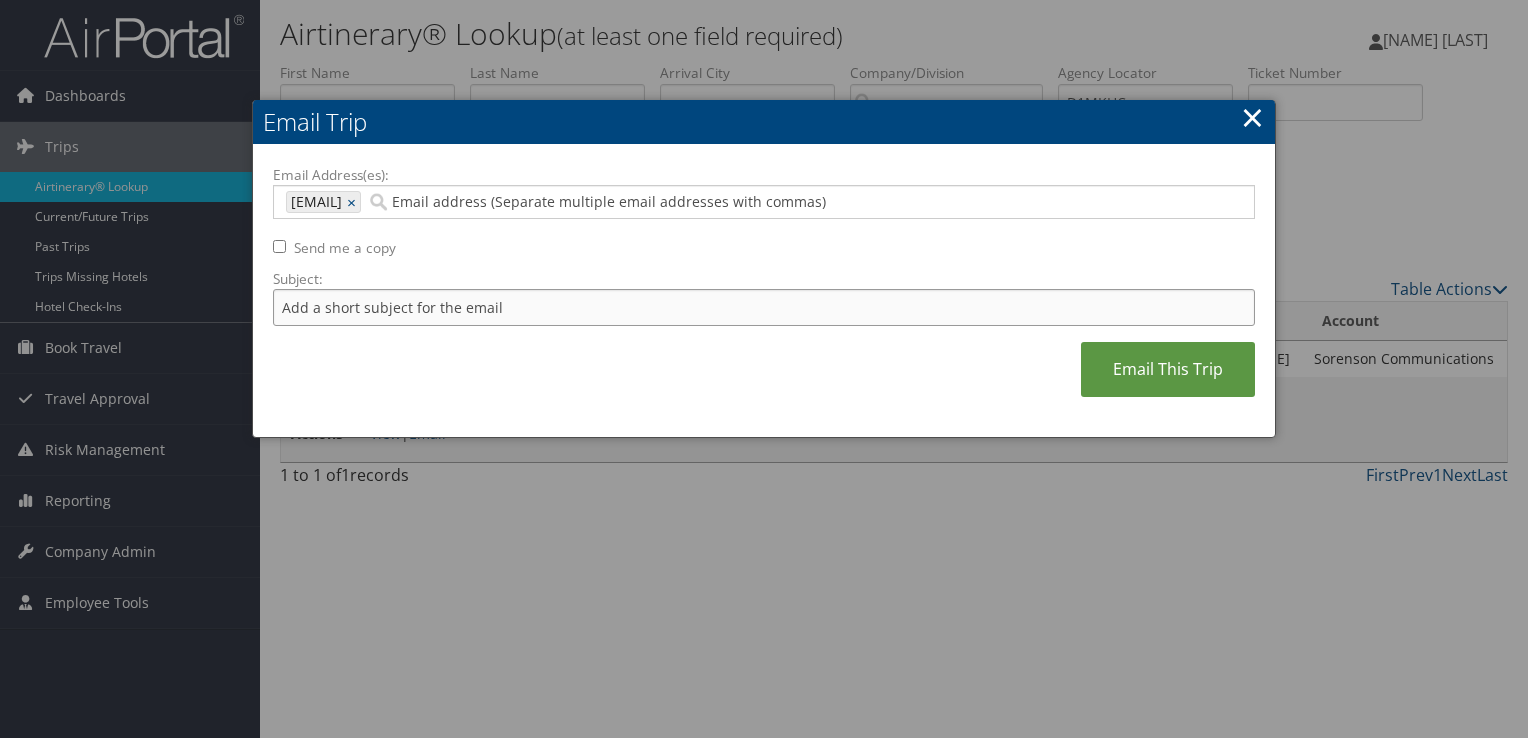 click on "Subject:" at bounding box center (764, 307) 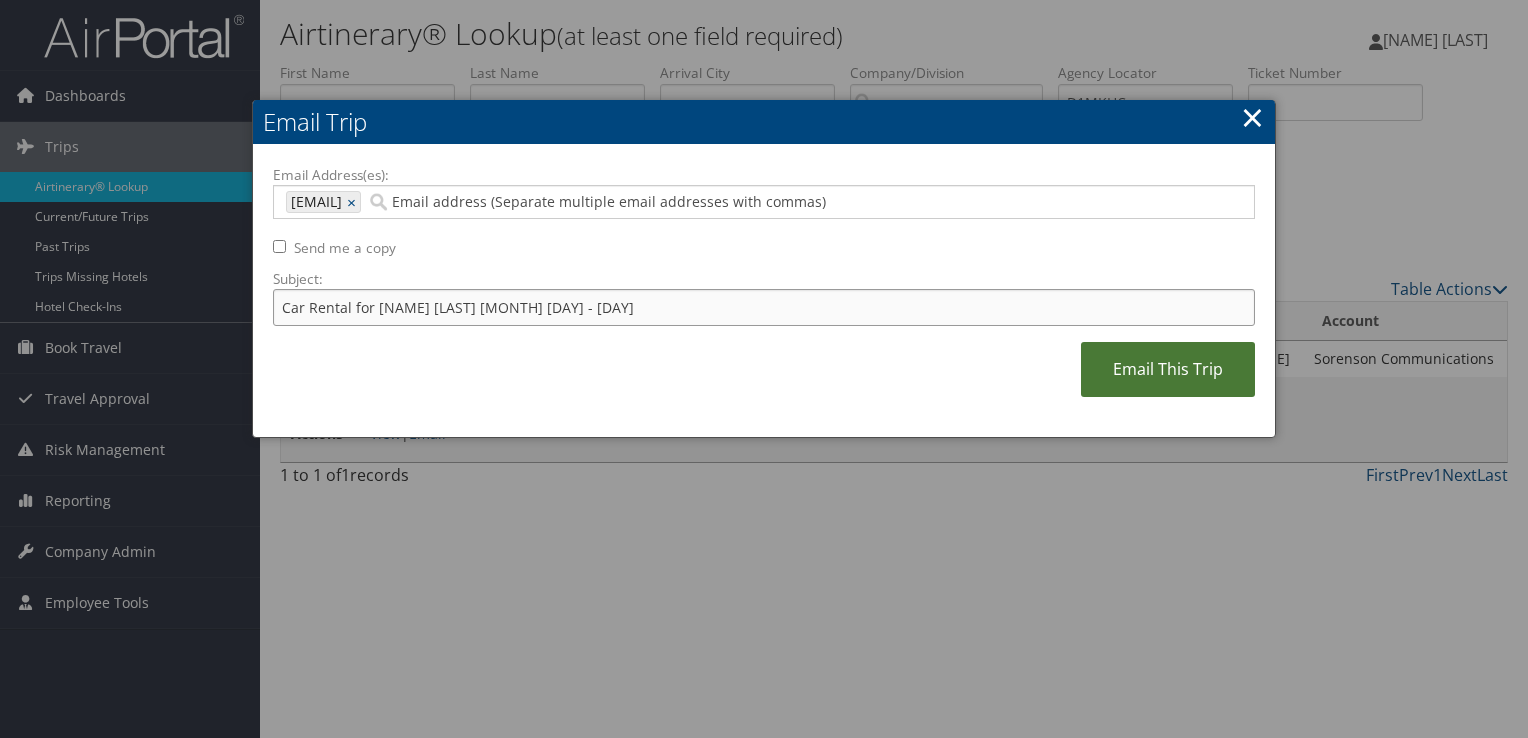 type on "Car Rental for [NAME] [LAST] [MONTH] [DAY] - [DAY]" 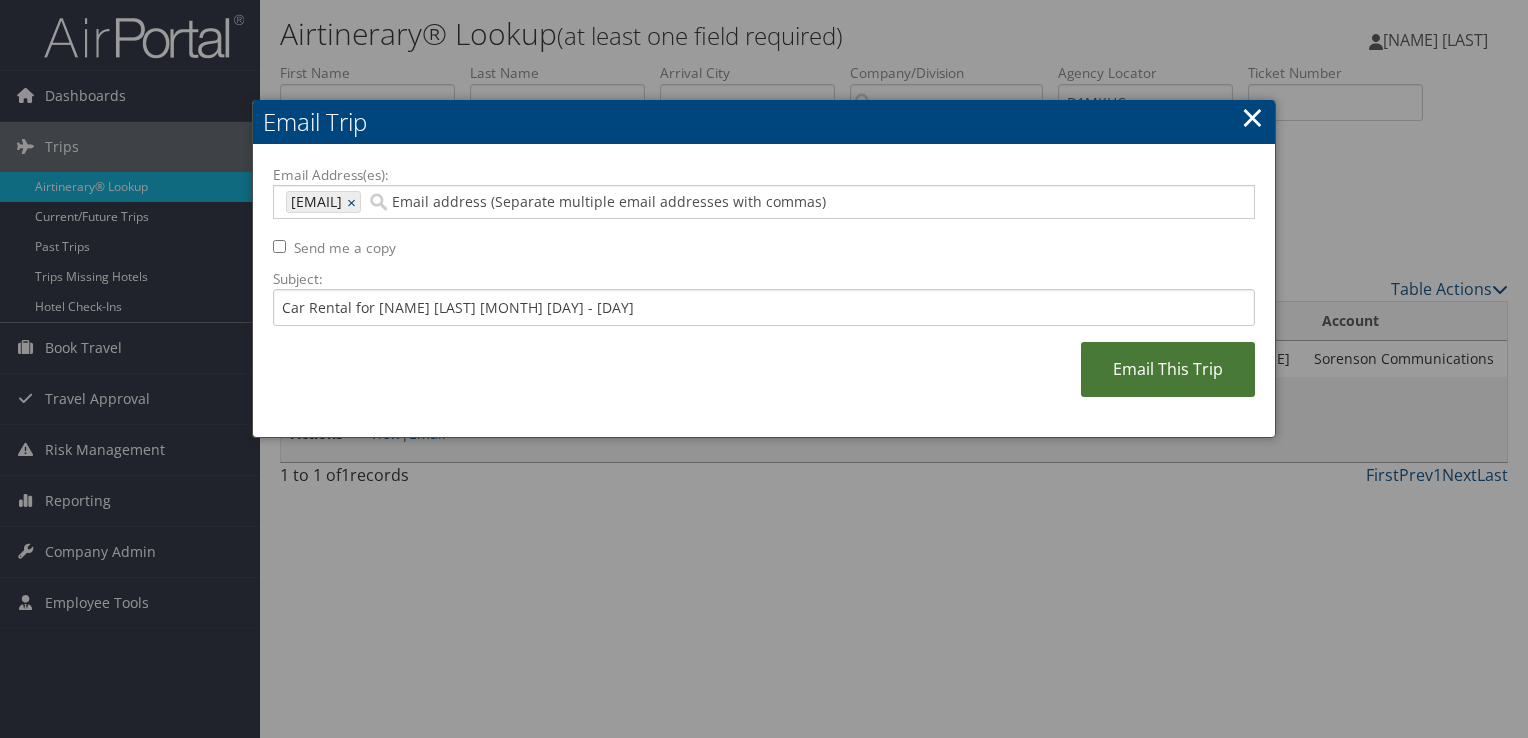 click on "Email This Trip" at bounding box center [1168, 369] 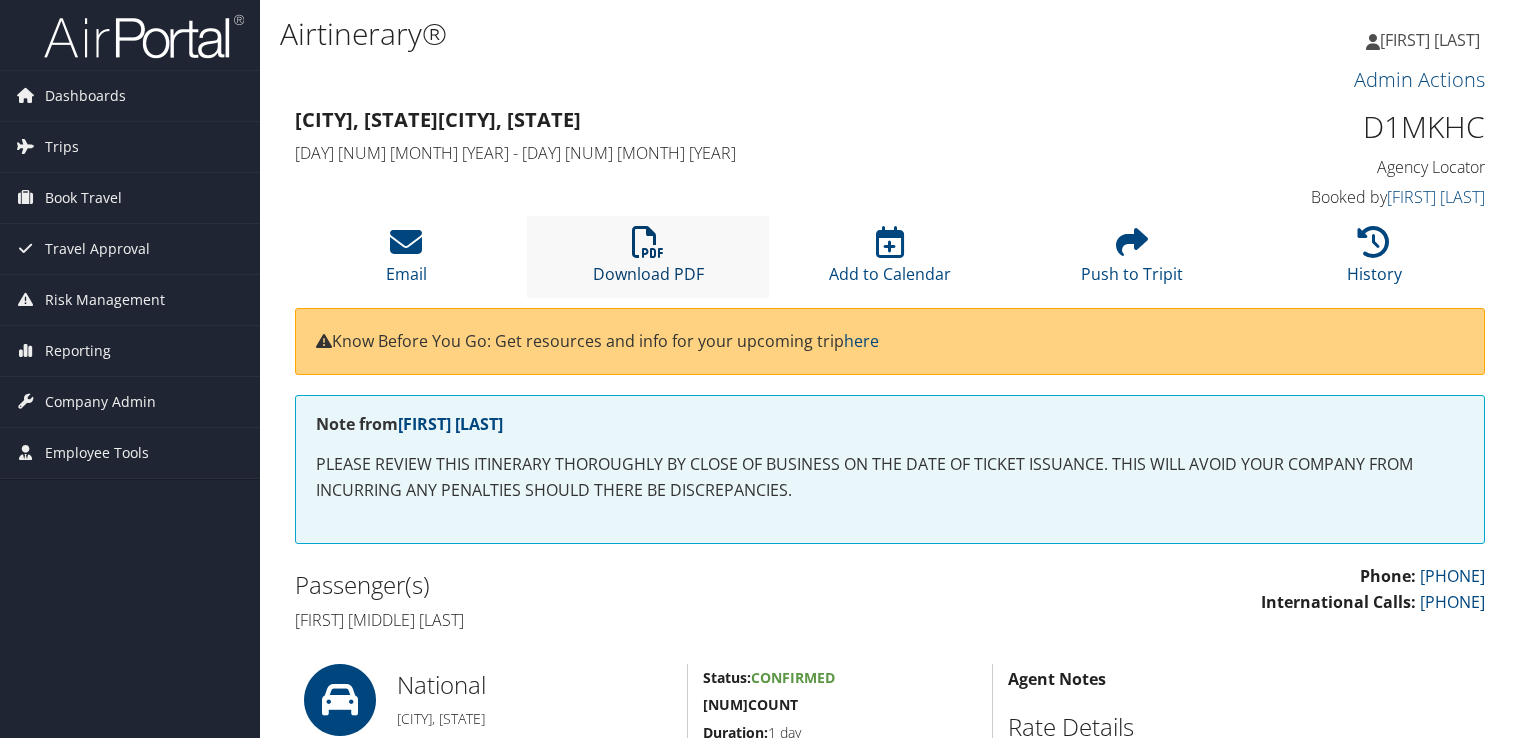 scroll, scrollTop: 0, scrollLeft: 0, axis: both 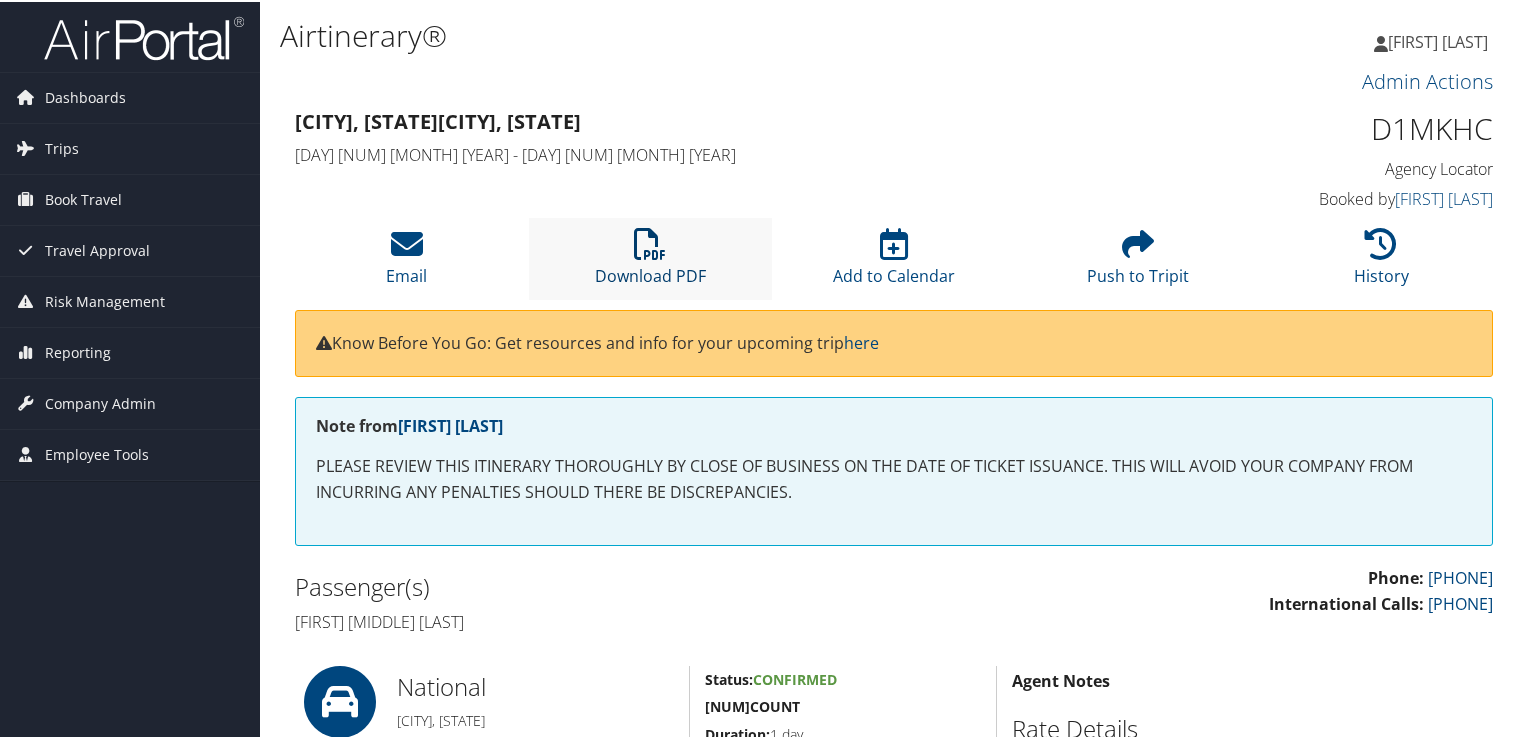 click at bounding box center [650, 242] 